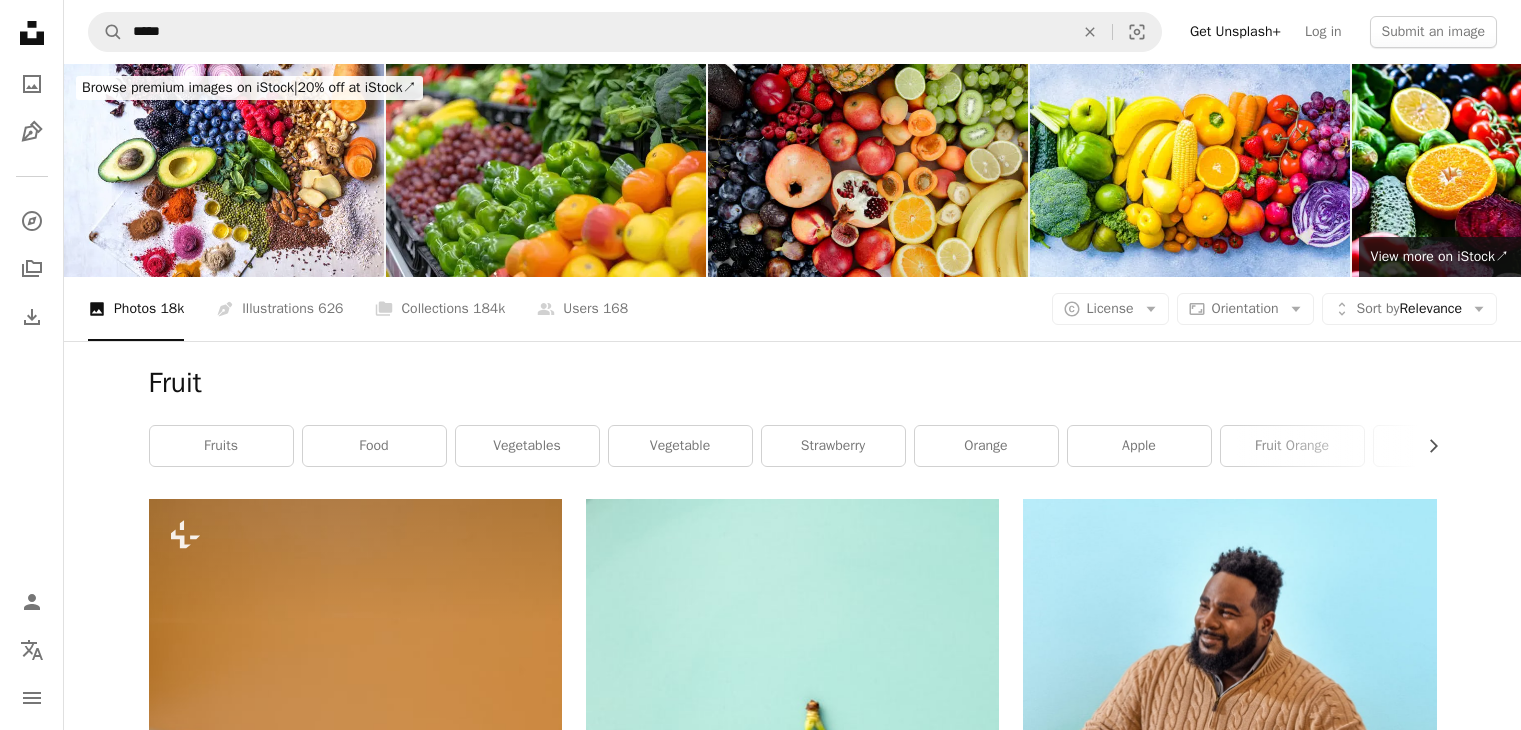 scroll, scrollTop: 1632, scrollLeft: 0, axis: vertical 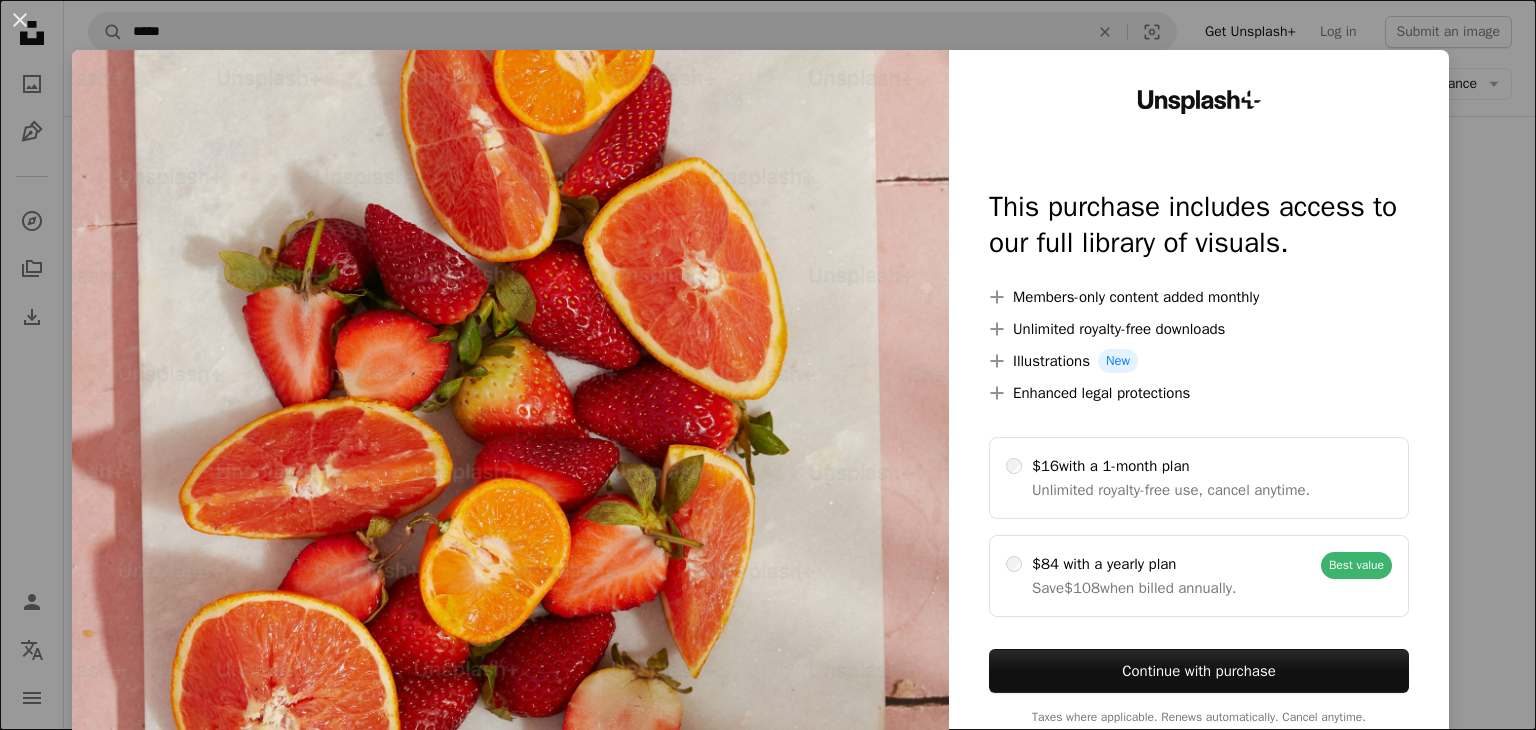 click on "An X shape Unsplash+ This purchase includes access to our full library of visuals. A plus sign Members-only content added monthly A plus sign Unlimited royalty-free downloads A plus sign Illustrations  New A plus sign Enhanced legal protections $16  with a 1-month plan Unlimited royalty-free use, cancel anytime. $84   with a yearly plan Save  $108  when billed annually. Best value Continue with purchase Taxes where applicable. Renews automatically. Cancel anytime." at bounding box center [768, 365] 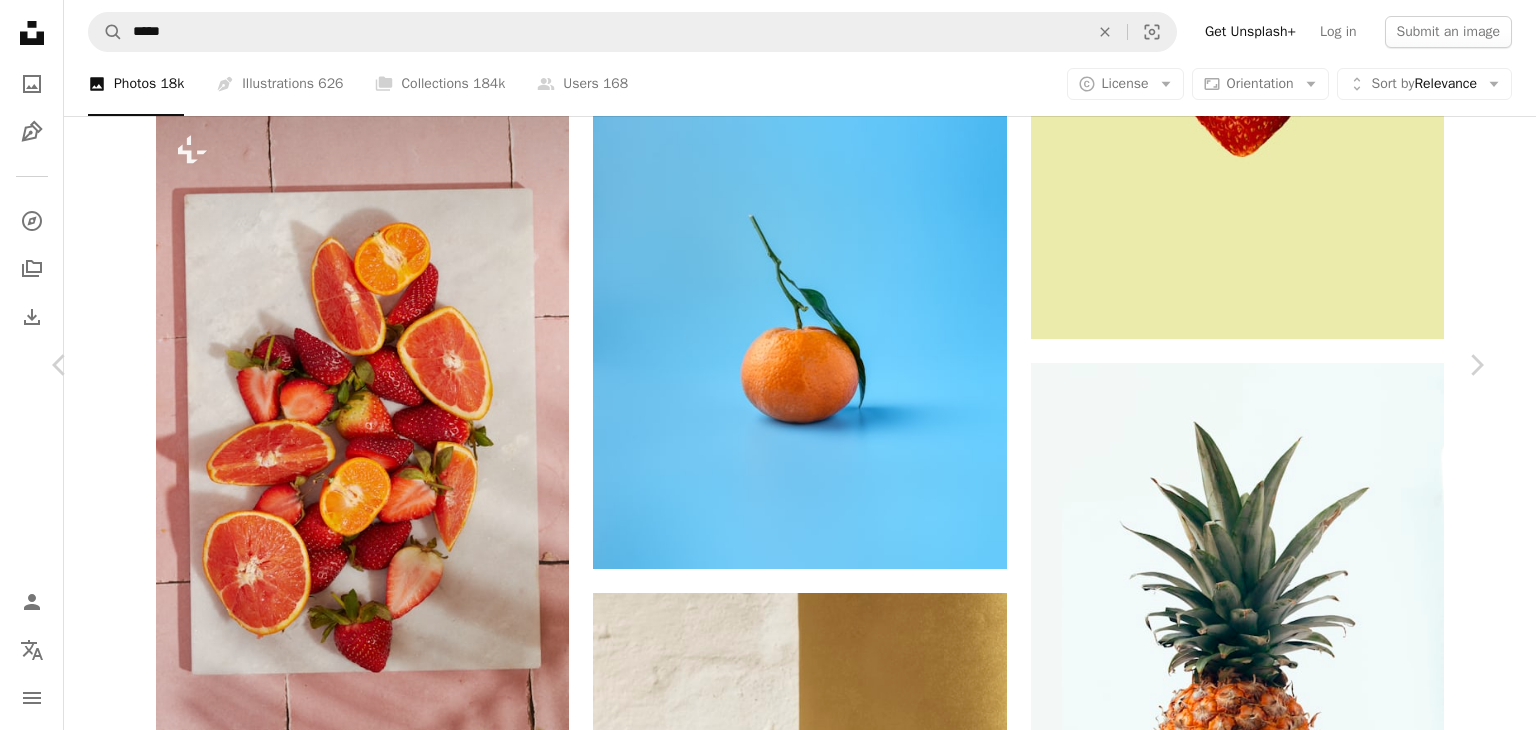 click on "An X shape" at bounding box center [20, 20] 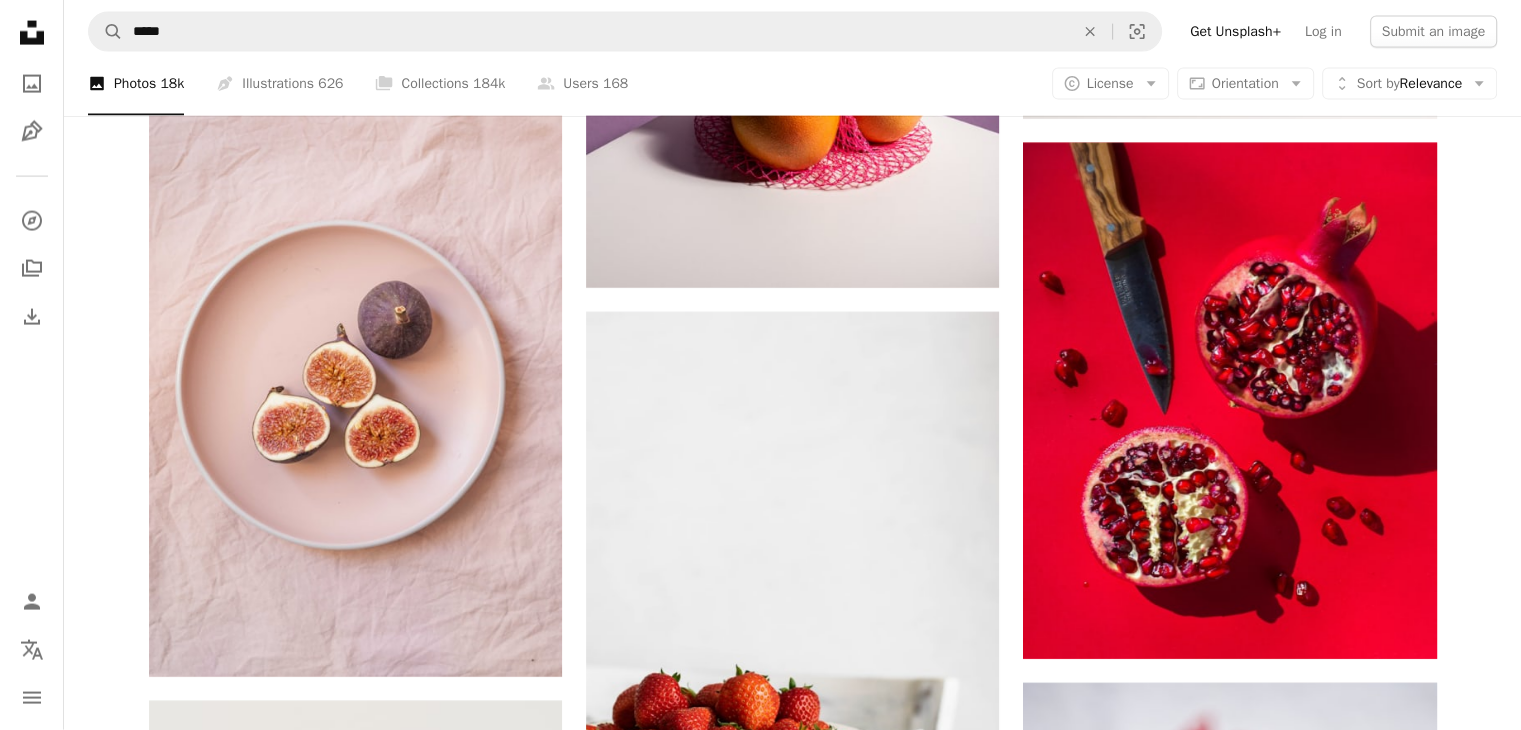 scroll, scrollTop: 34893, scrollLeft: 0, axis: vertical 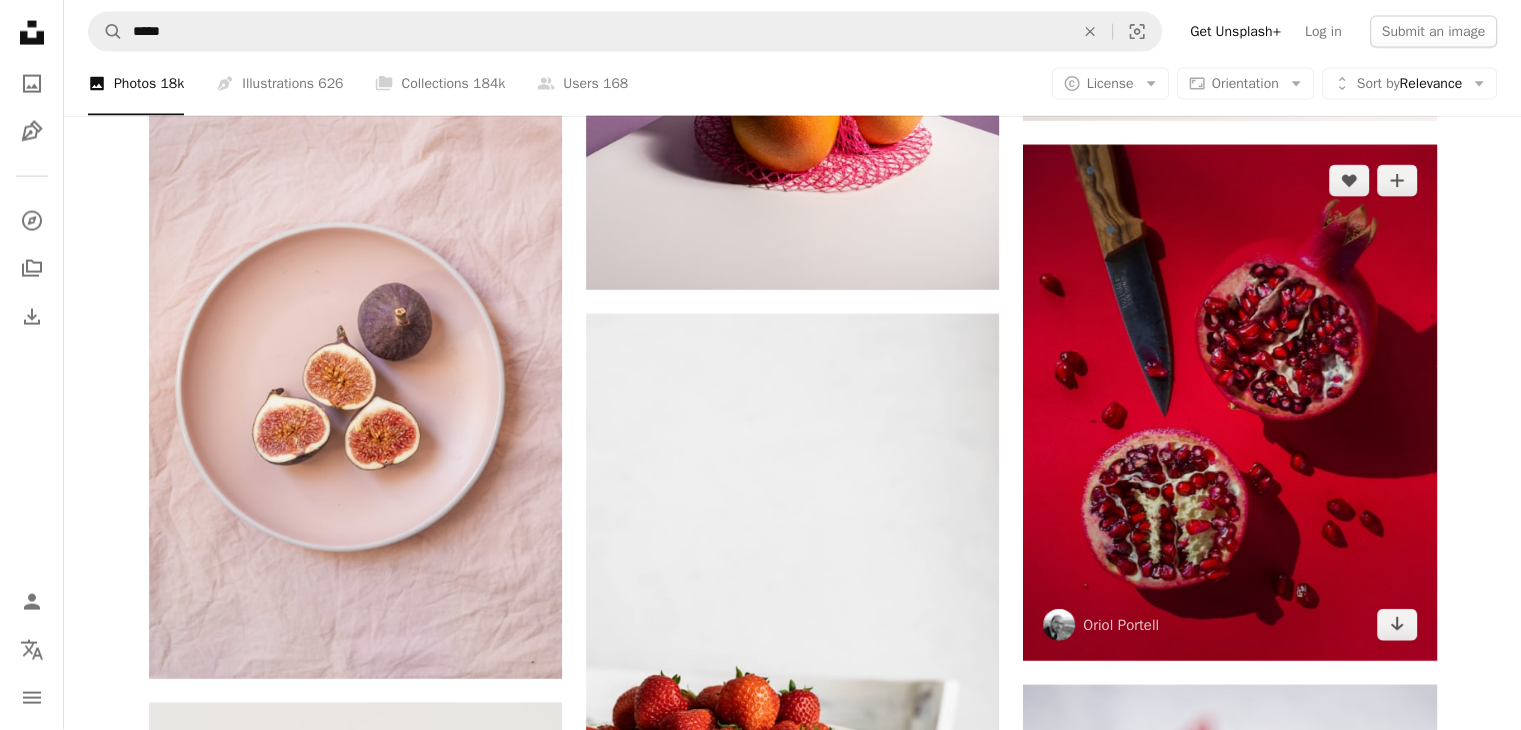 click at bounding box center (1229, 403) 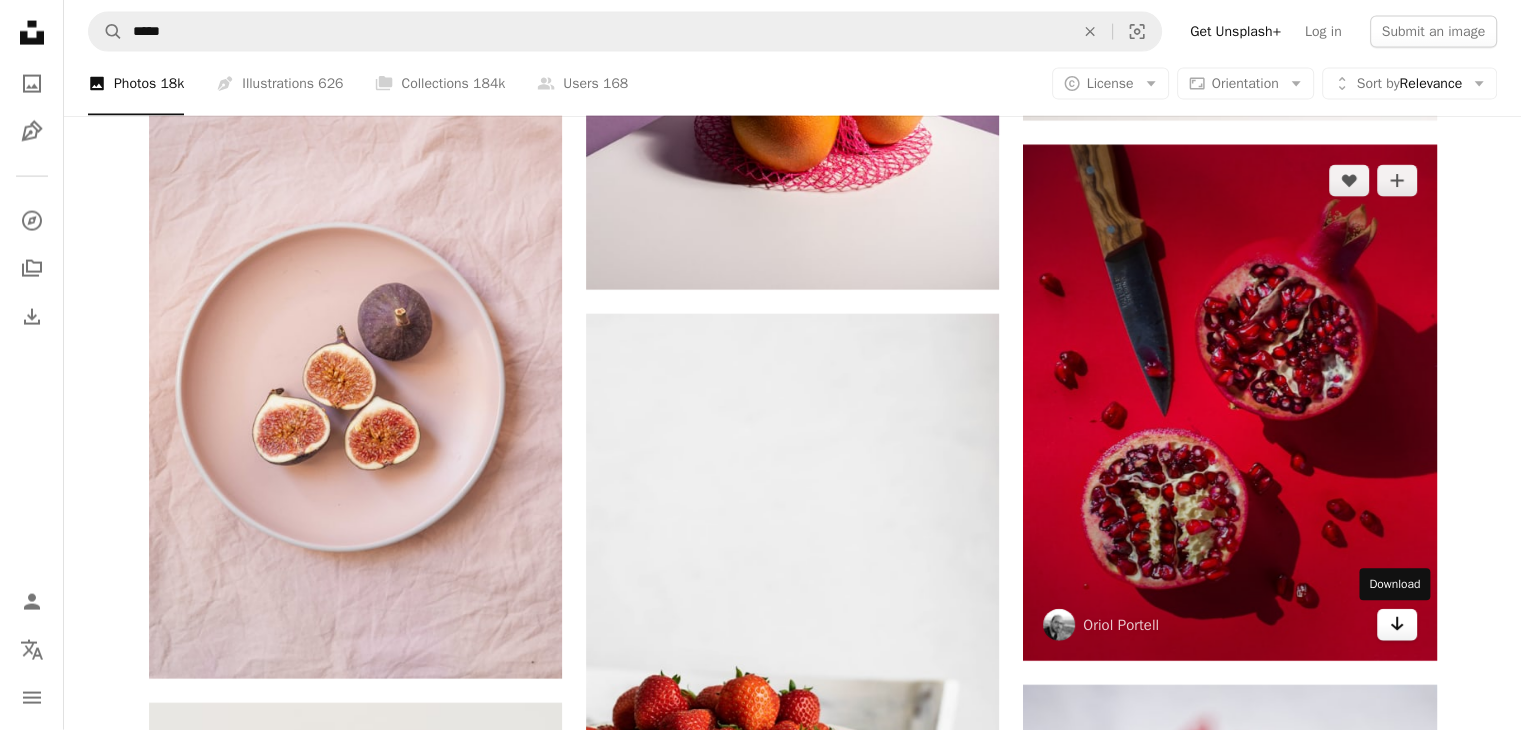 click on "Arrow pointing down" 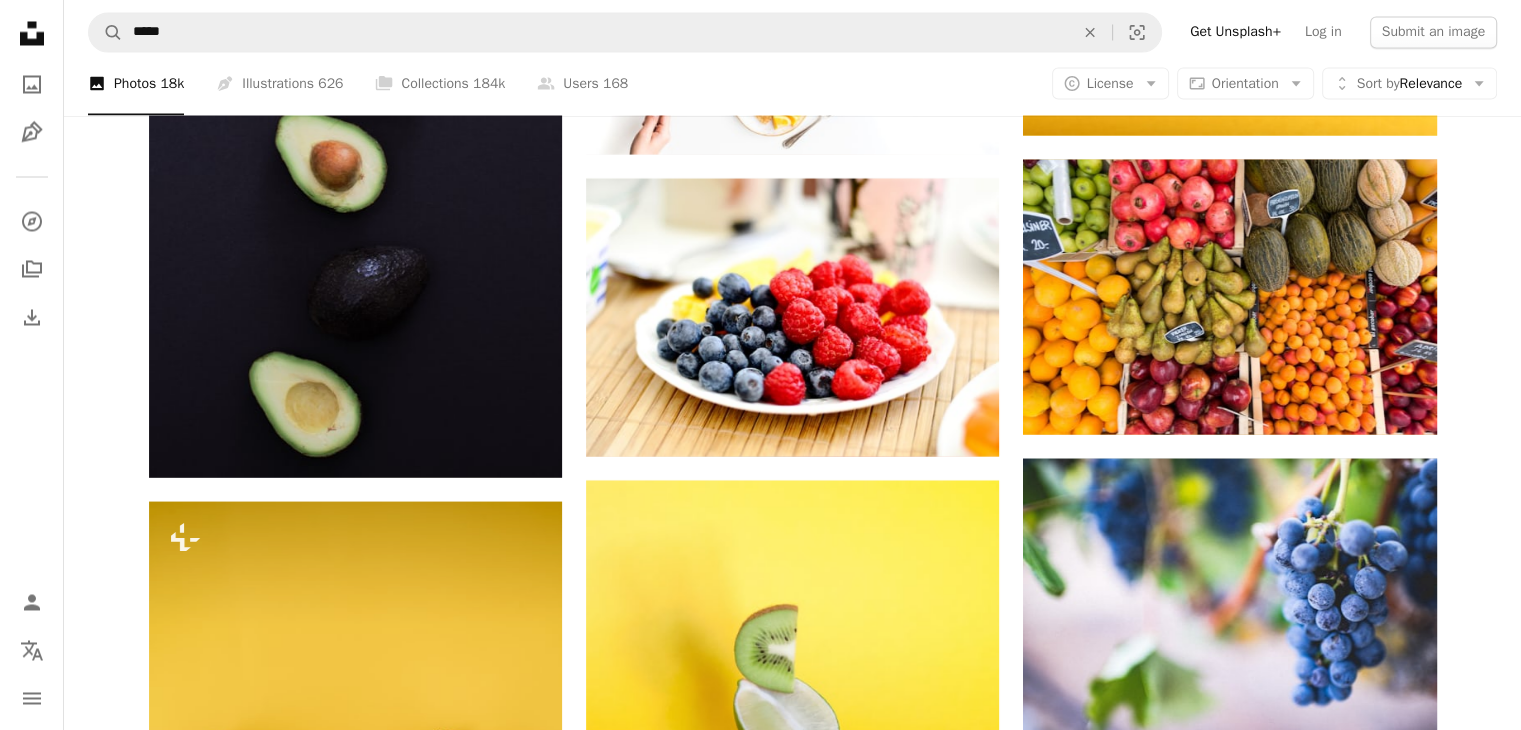 scroll, scrollTop: 41764, scrollLeft: 0, axis: vertical 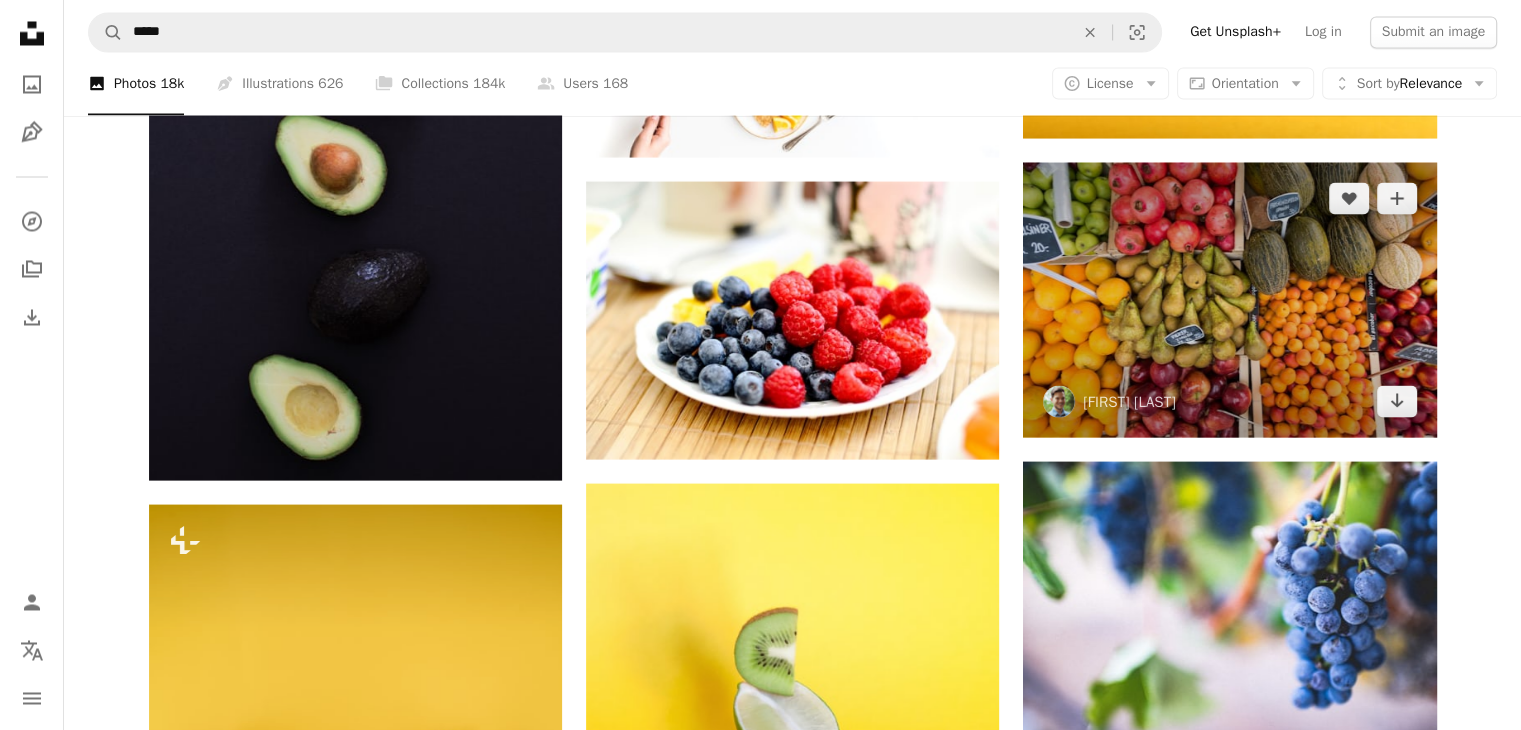 click at bounding box center (1229, 299) 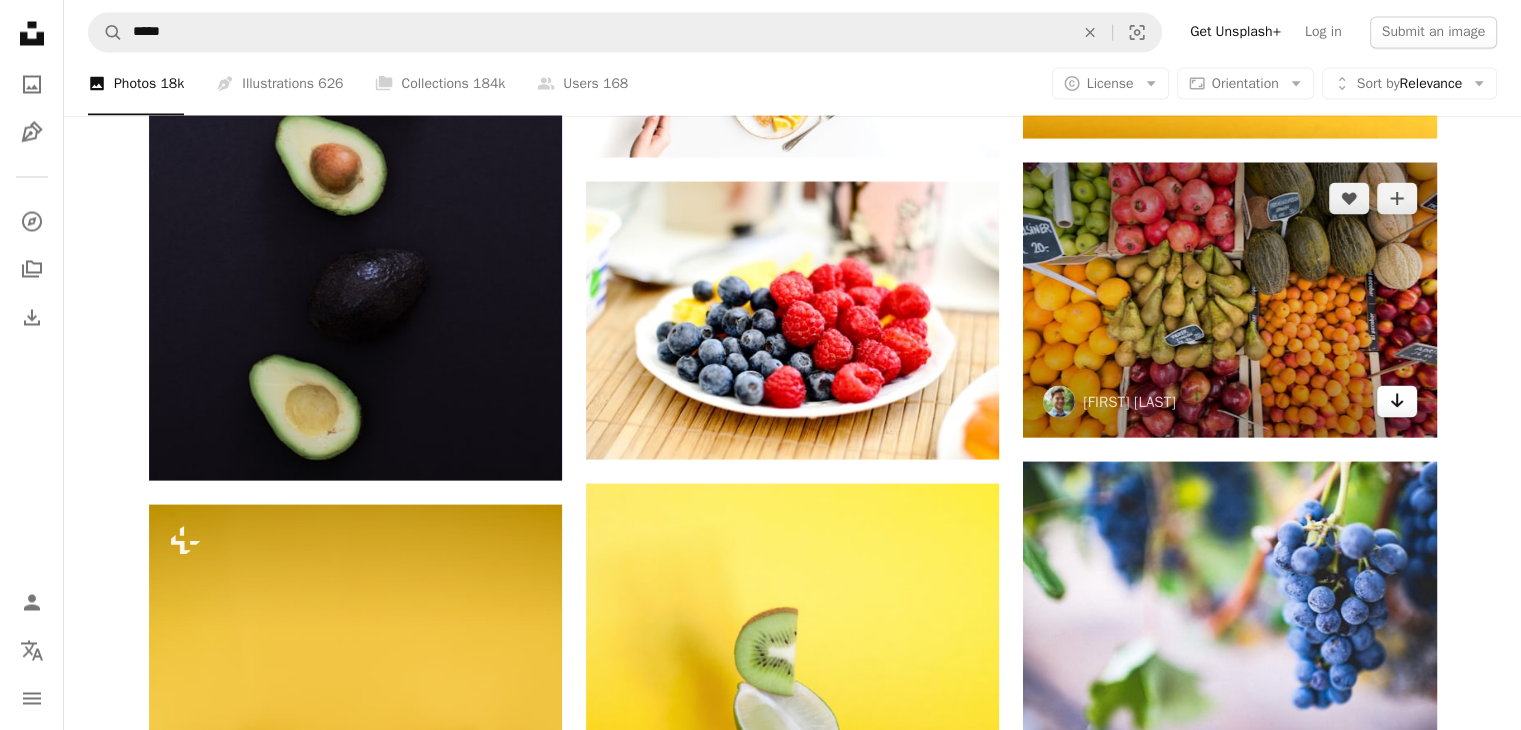 click 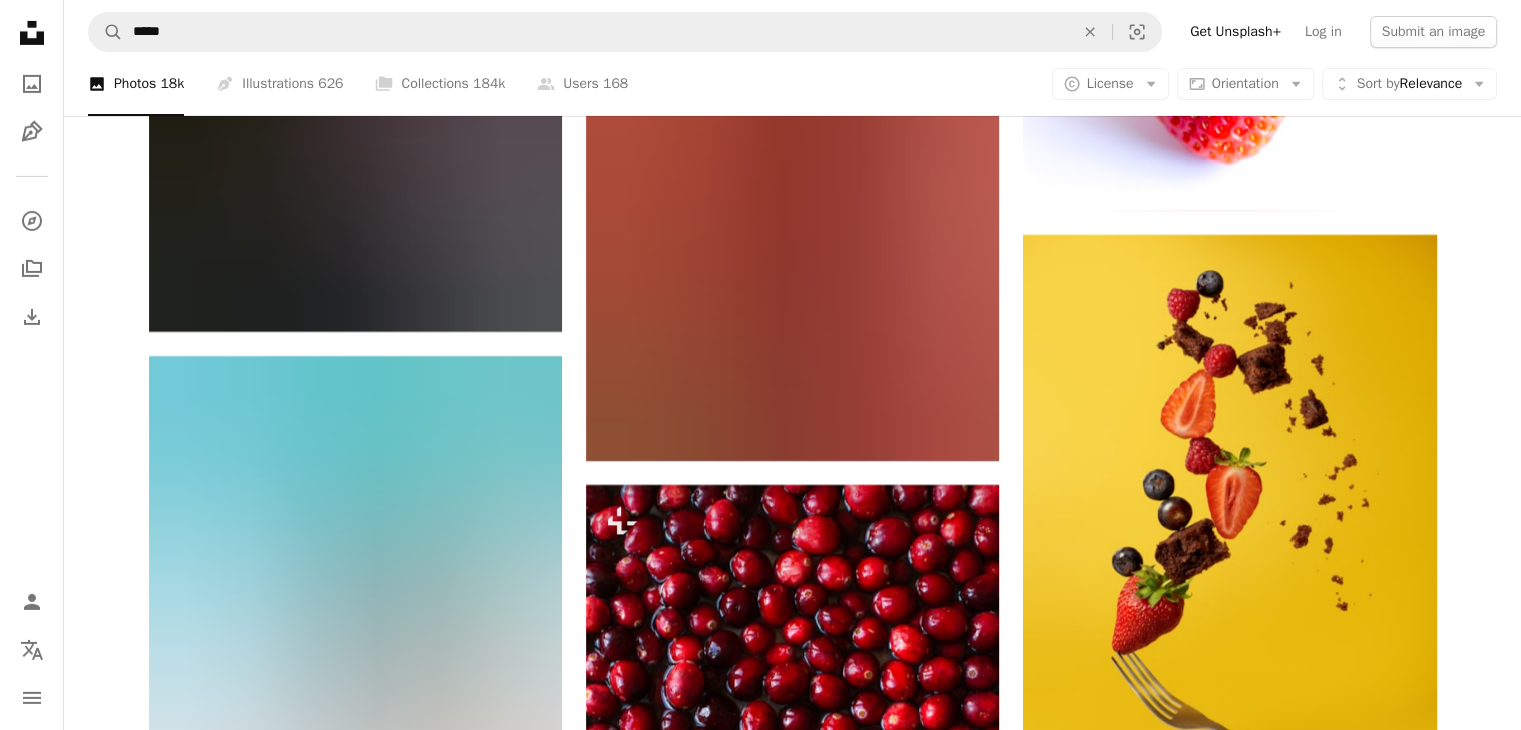 scroll, scrollTop: 68757, scrollLeft: 0, axis: vertical 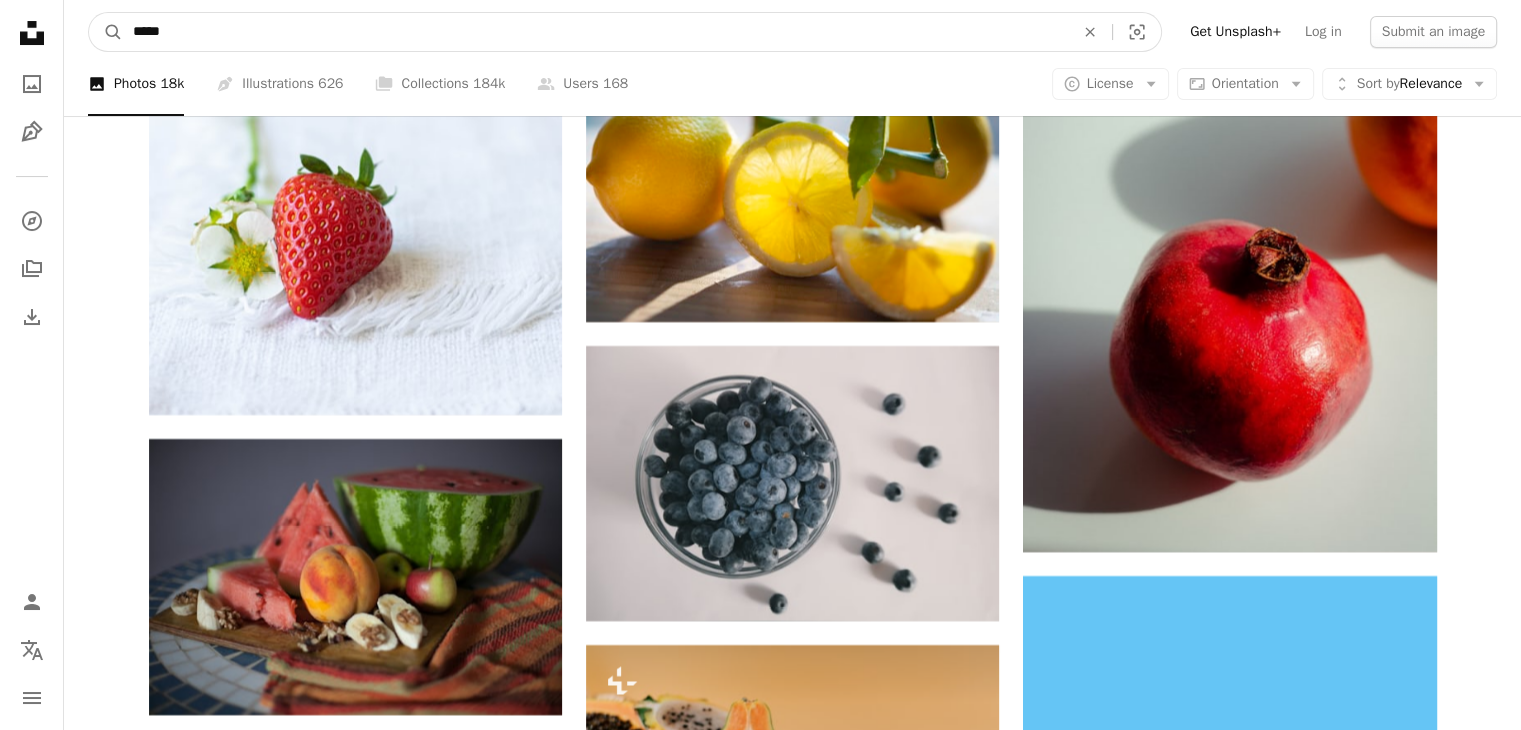 click on "*****" at bounding box center (595, 32) 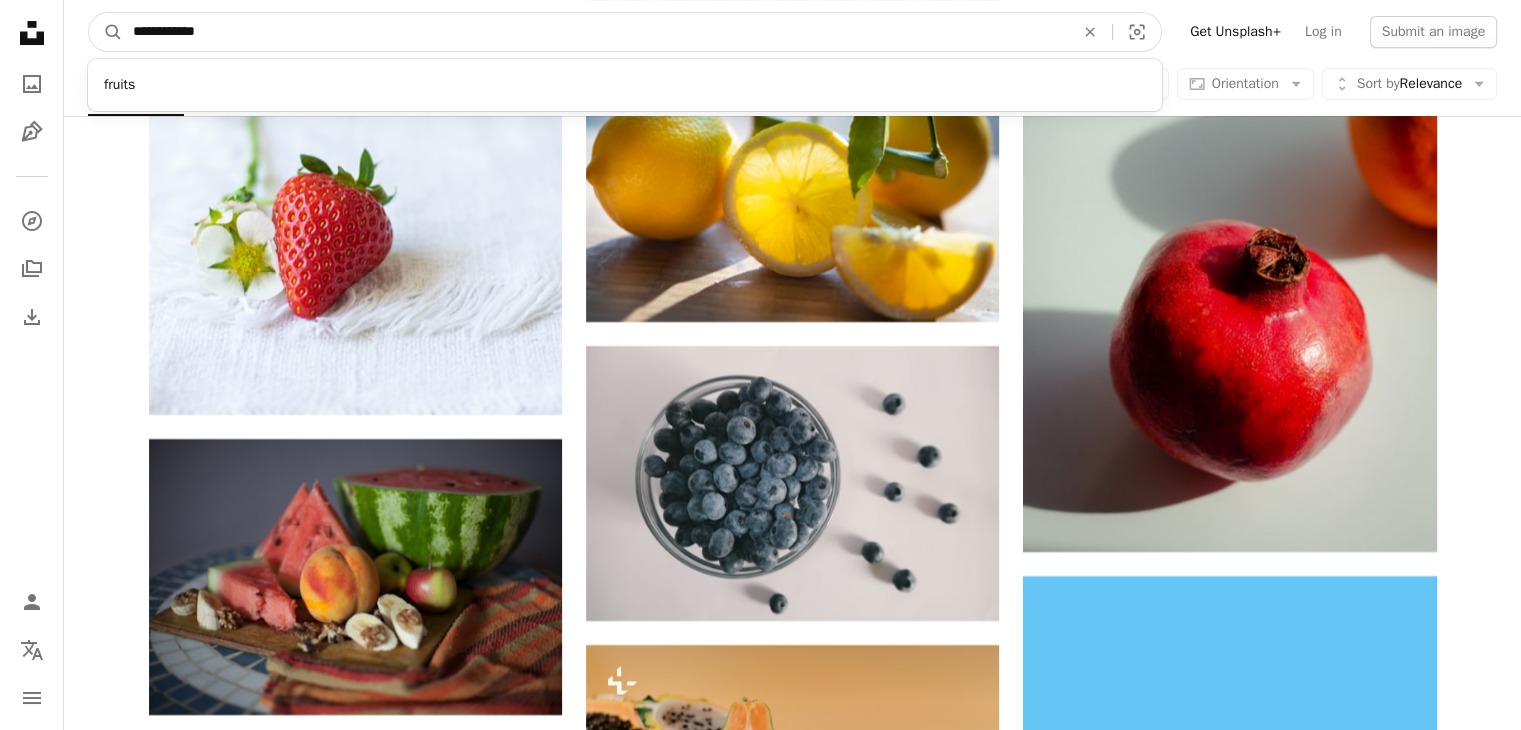 type on "**********" 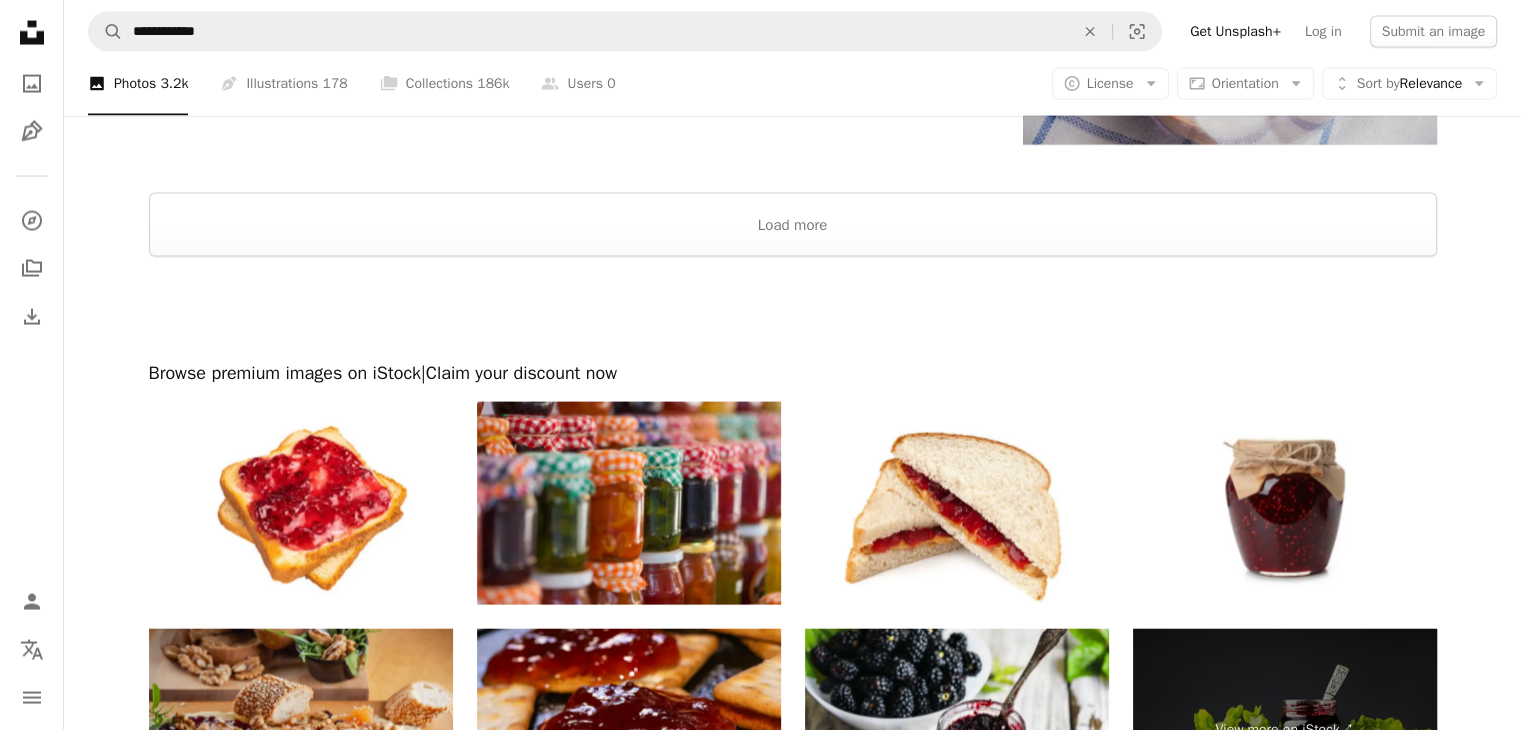 scroll, scrollTop: 4228, scrollLeft: 0, axis: vertical 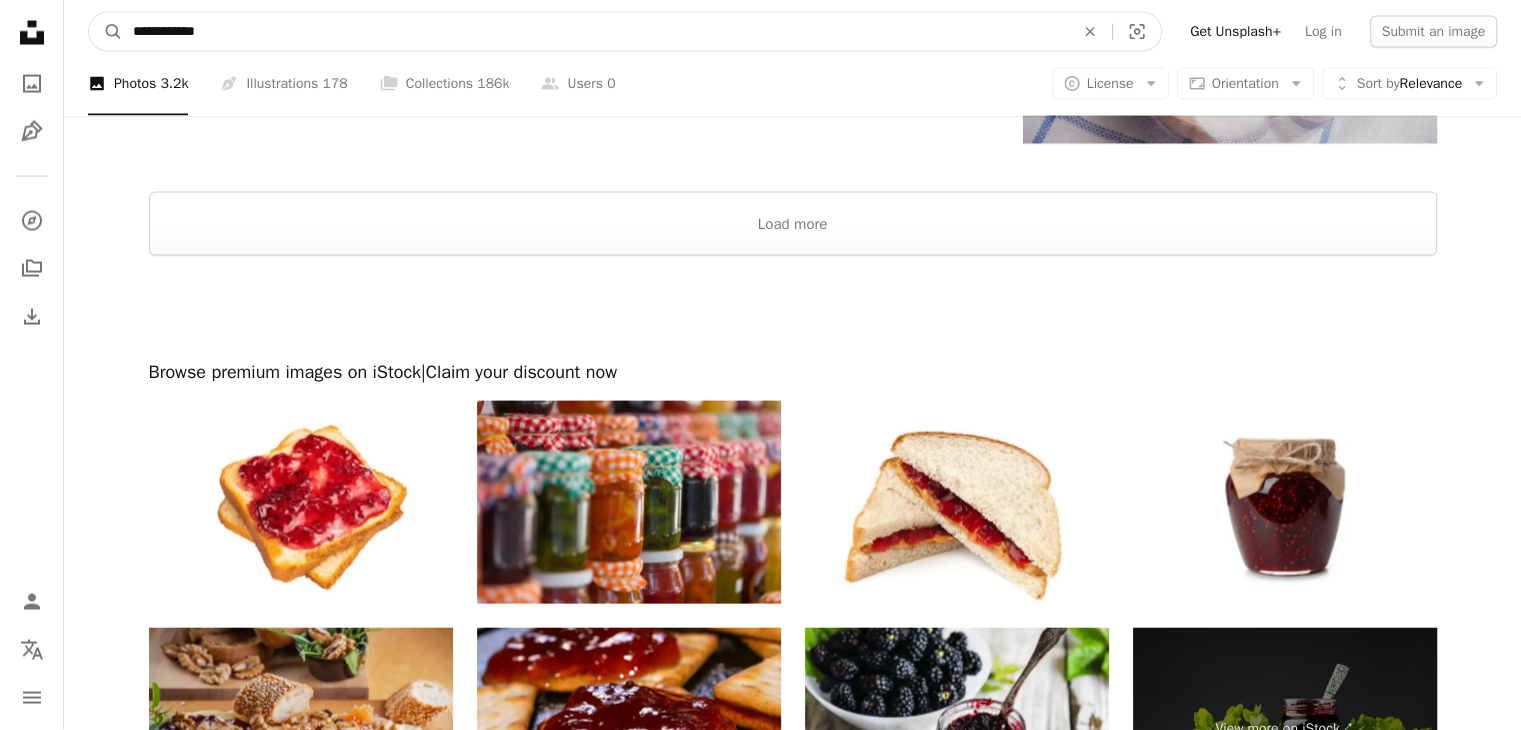click on "**********" at bounding box center [595, 32] 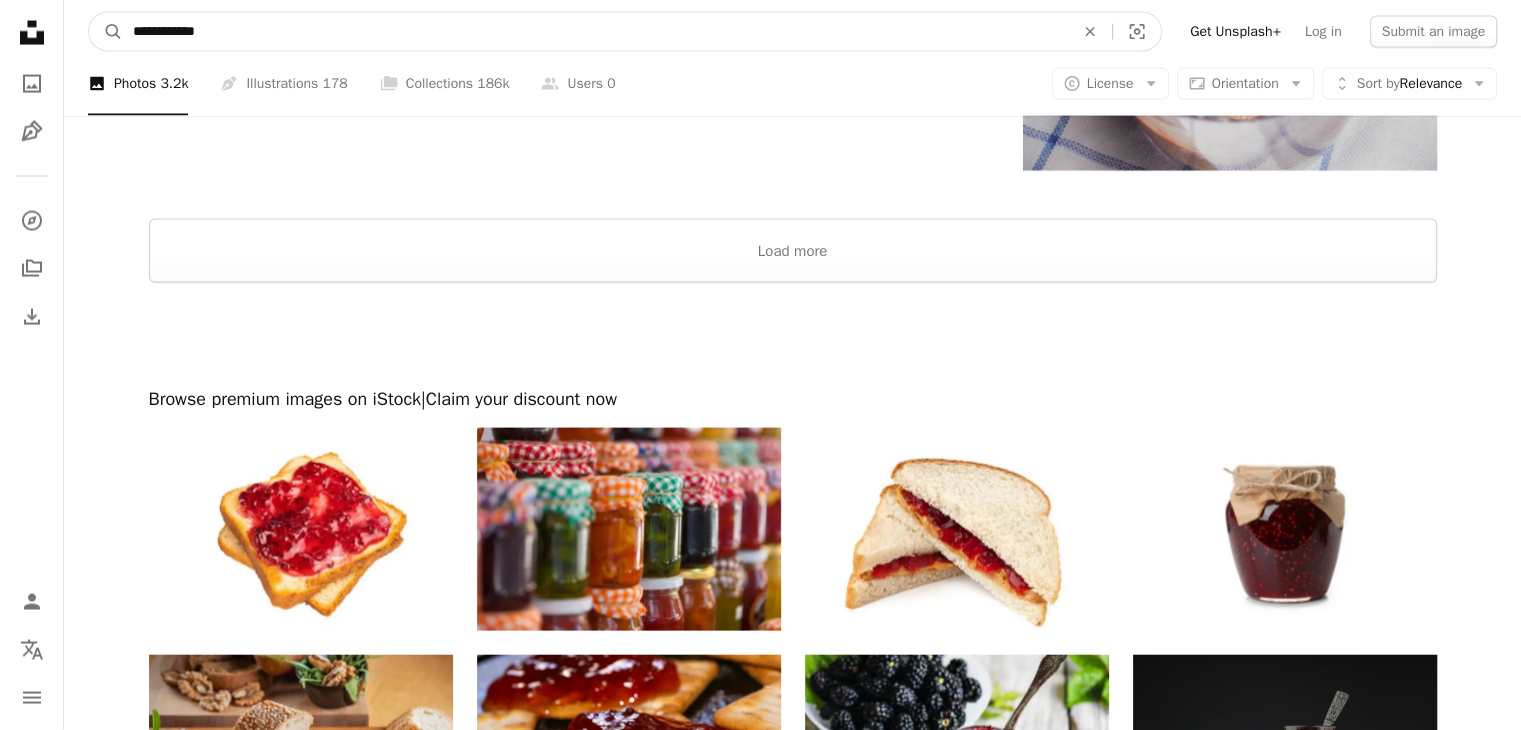 scroll, scrollTop: 4197, scrollLeft: 0, axis: vertical 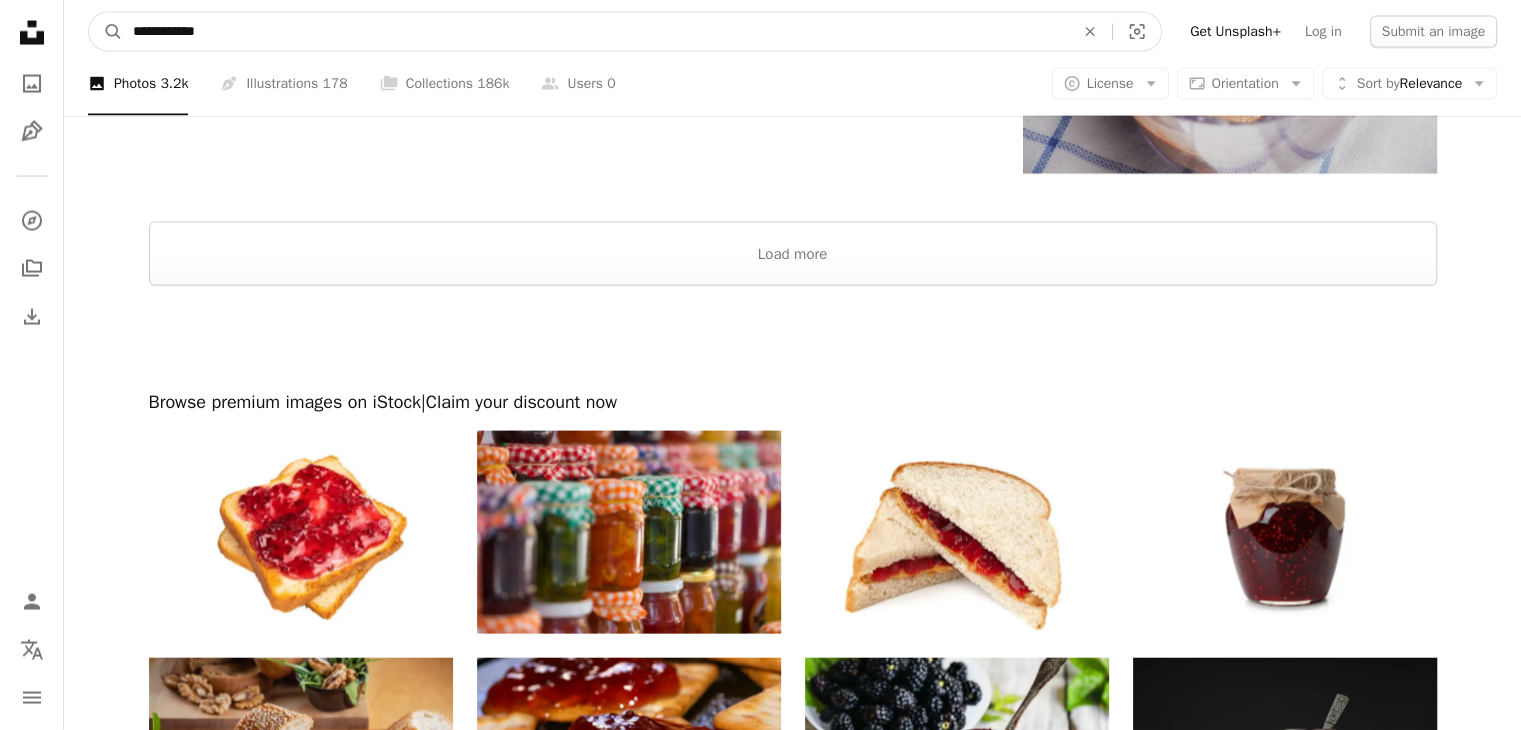 drag, startPoint x: 250, startPoint y: 29, endPoint x: 43, endPoint y: 15, distance: 207.47289 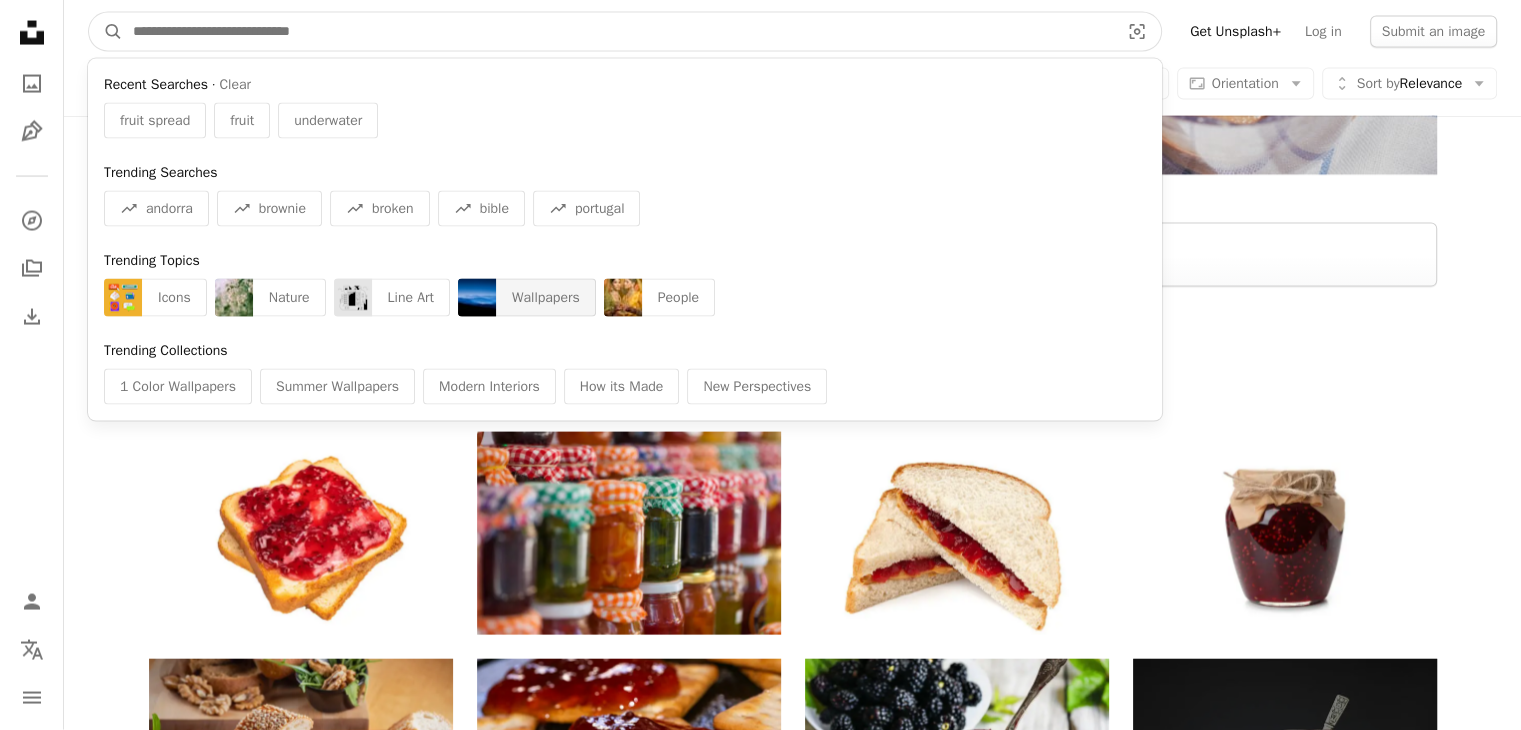 type 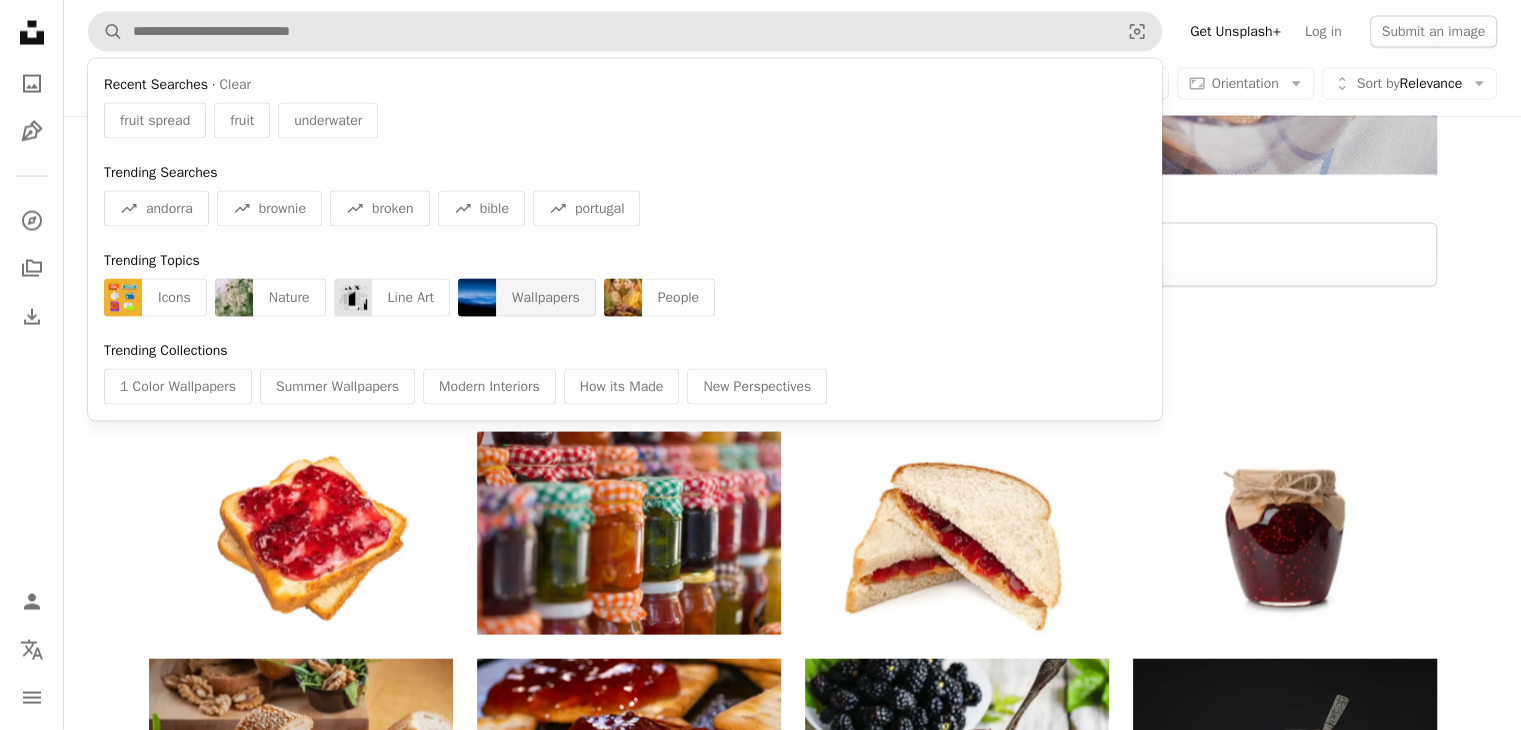 click on "Wallpapers" at bounding box center [546, 298] 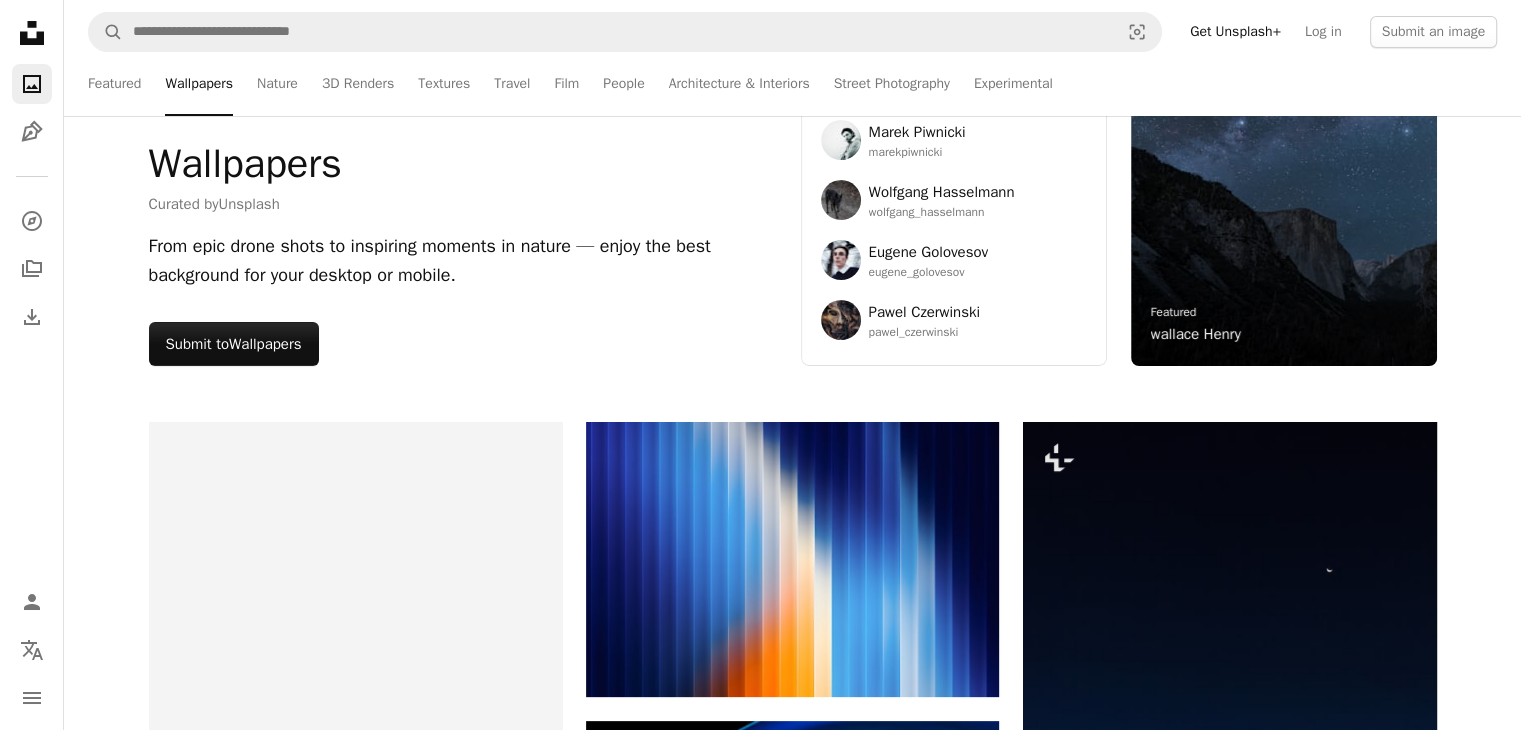 scroll, scrollTop: 0, scrollLeft: 0, axis: both 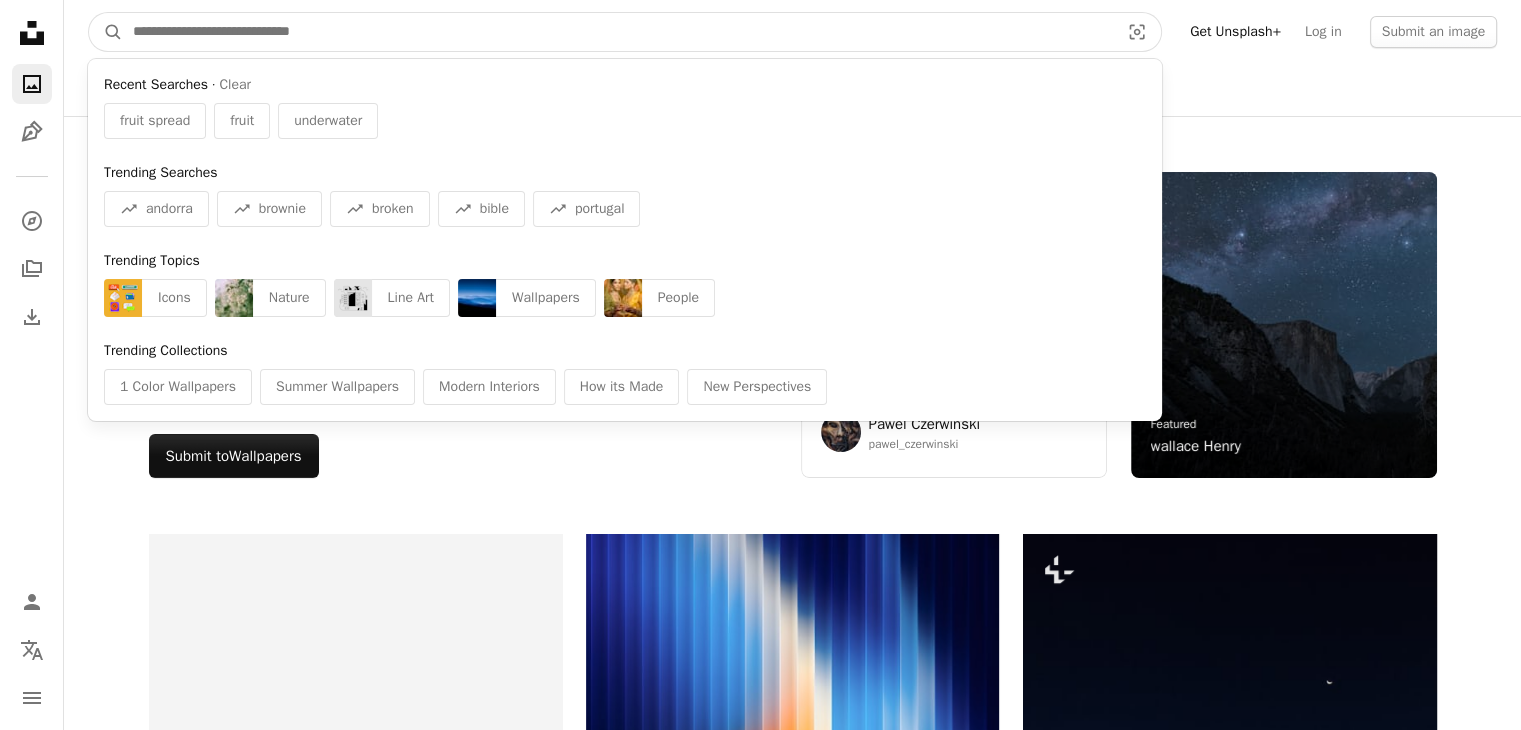 click at bounding box center [618, 32] 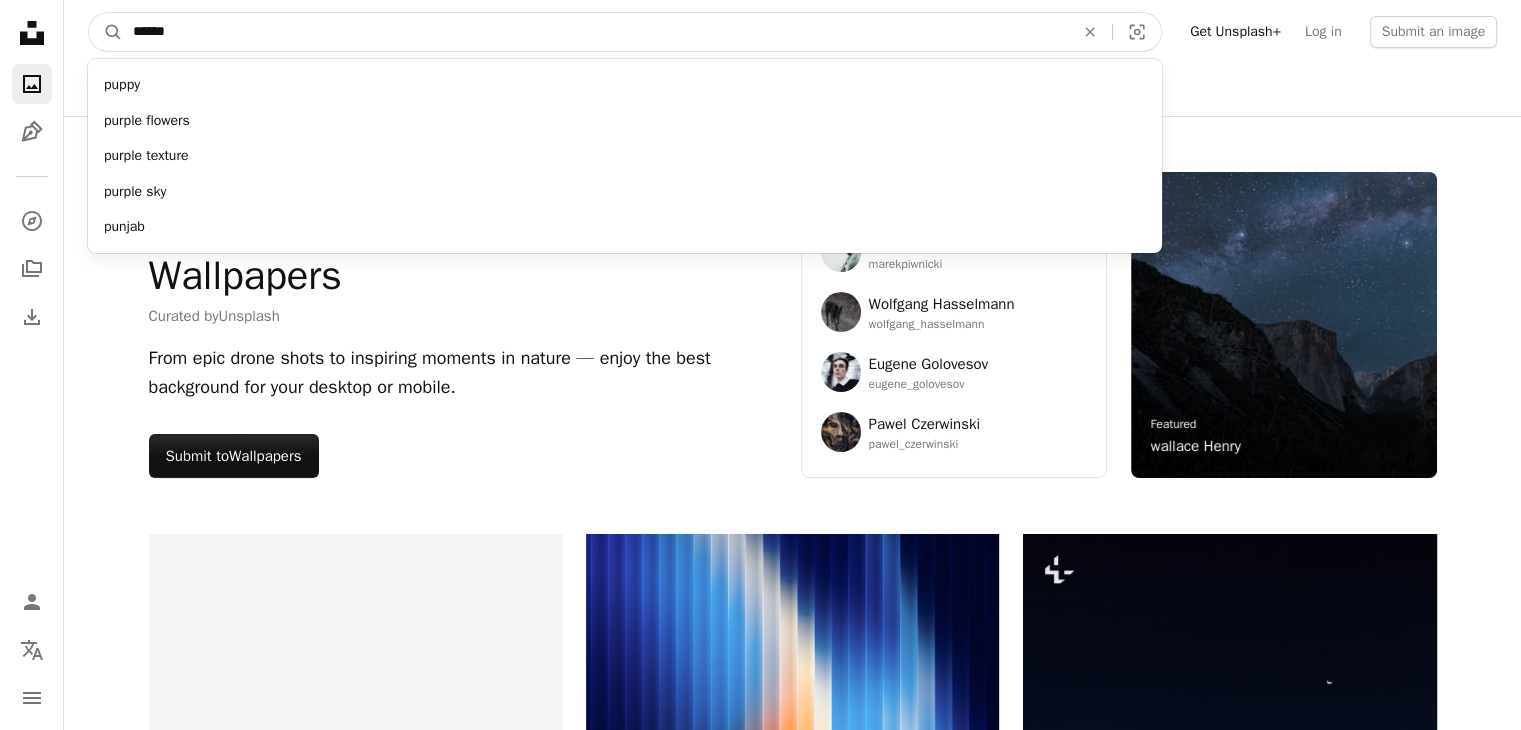 type on "******" 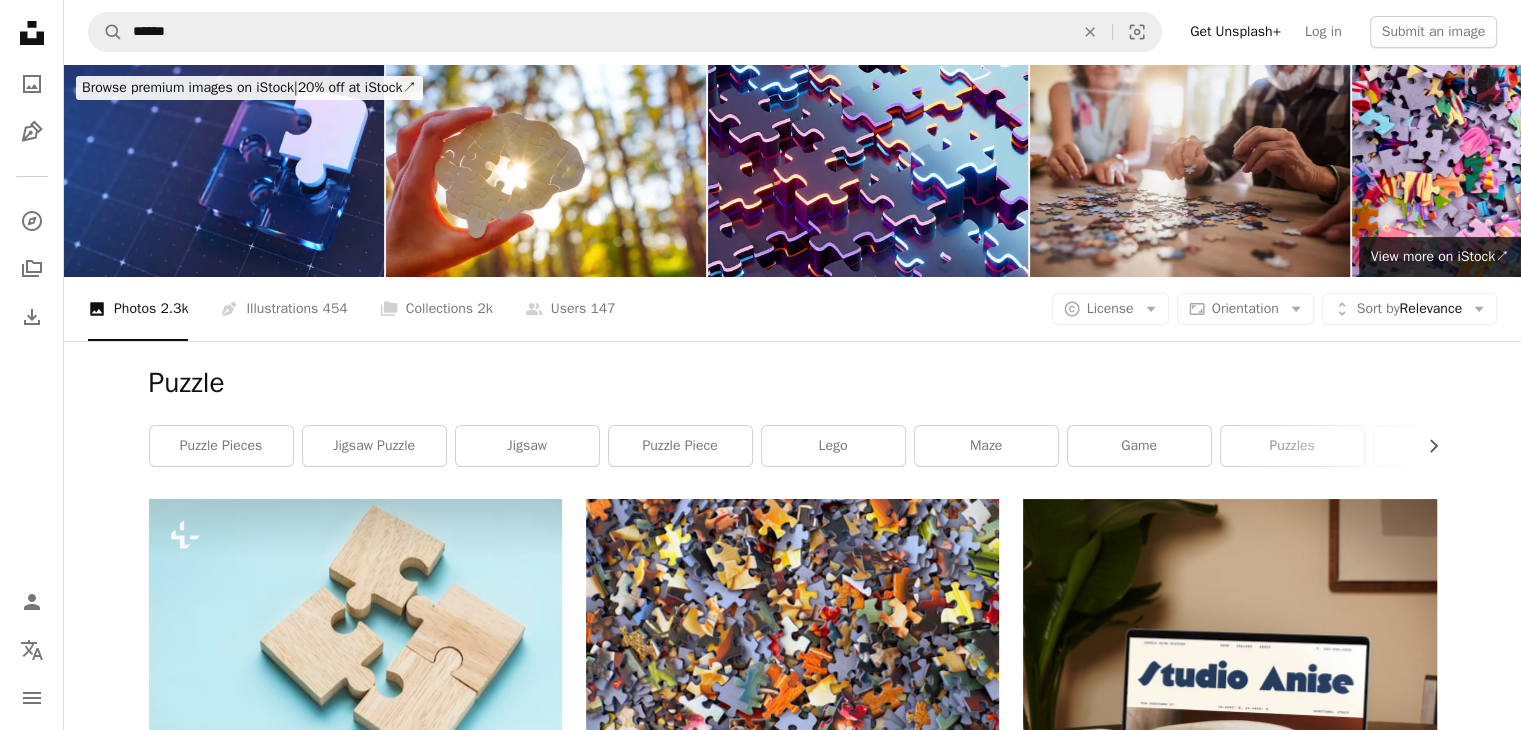 scroll, scrollTop: 0, scrollLeft: 0, axis: both 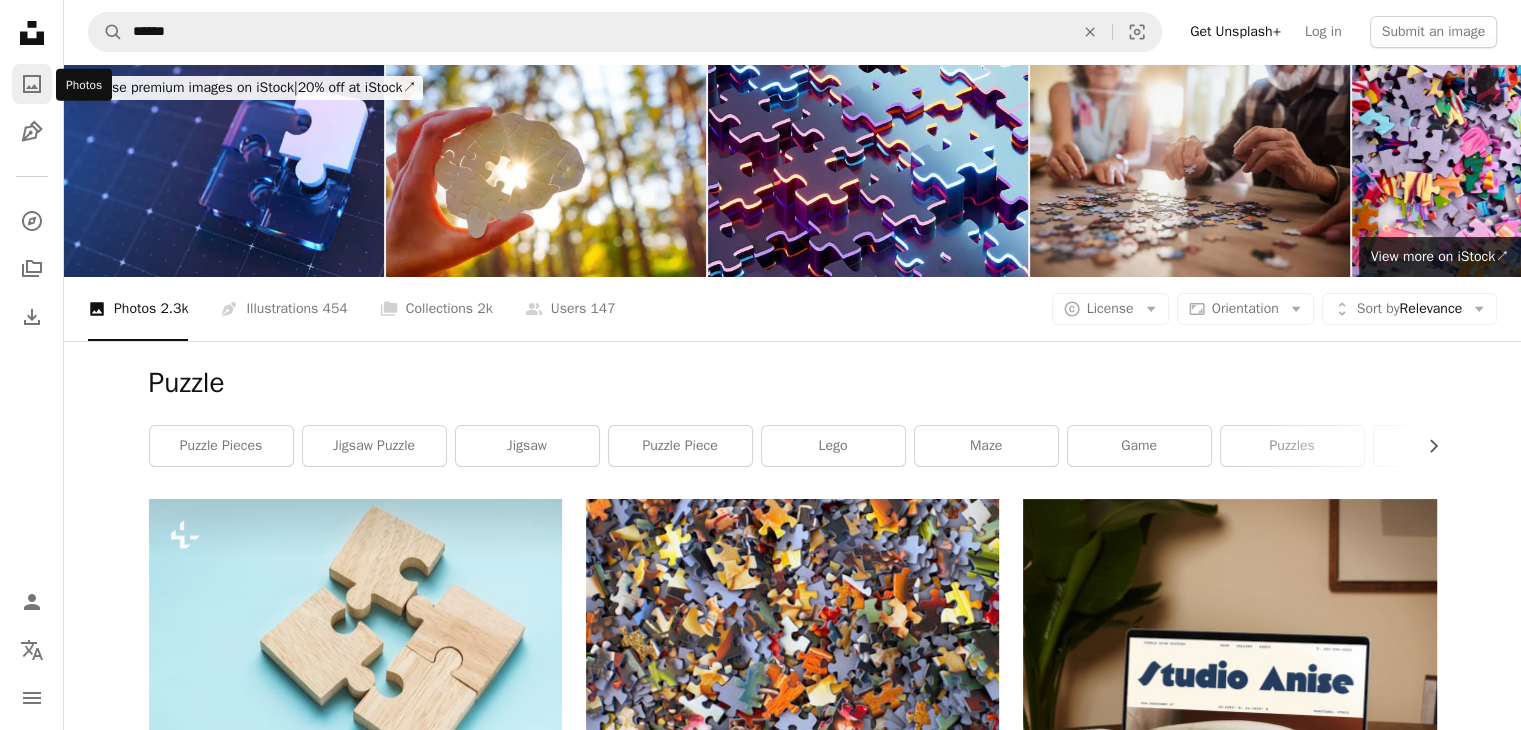 click 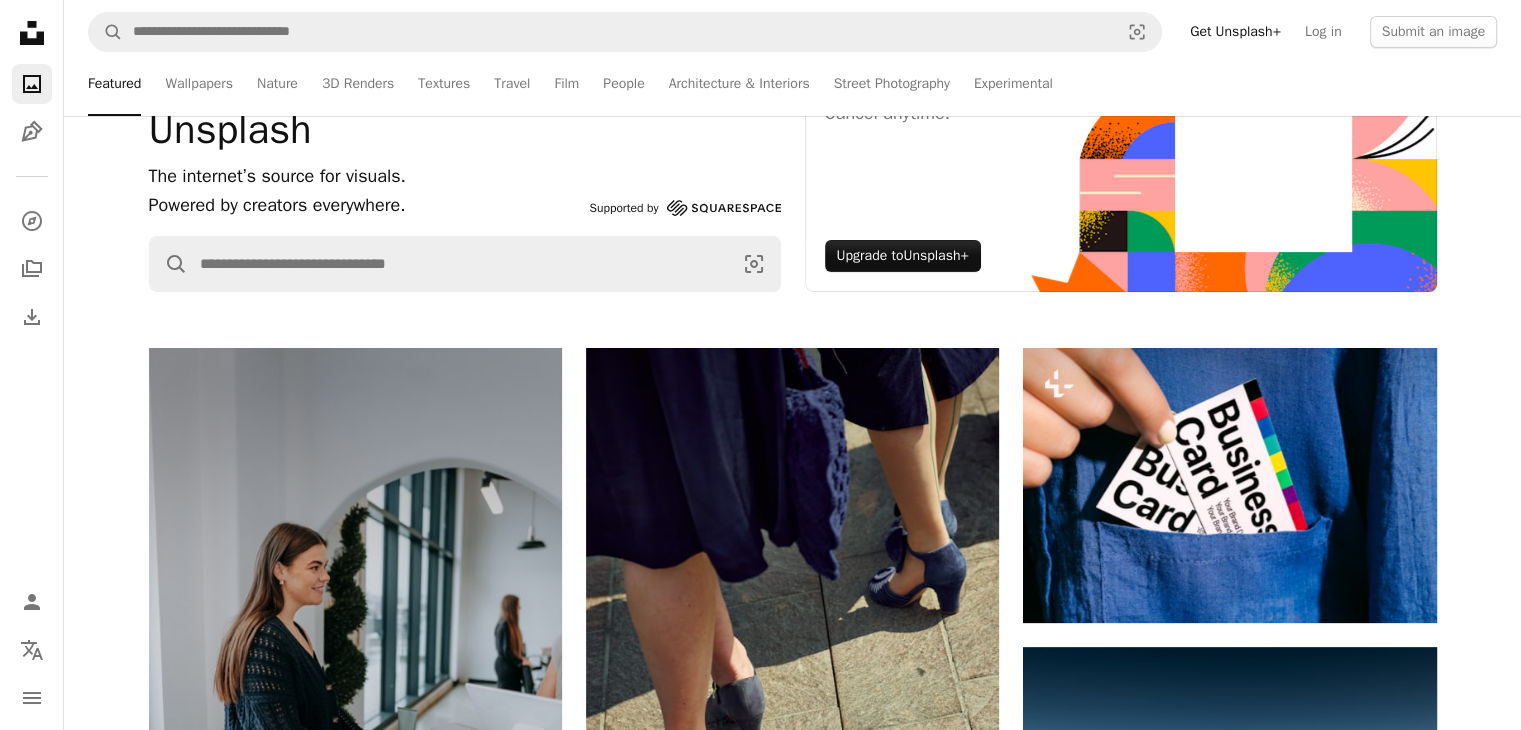 scroll, scrollTop: 158, scrollLeft: 0, axis: vertical 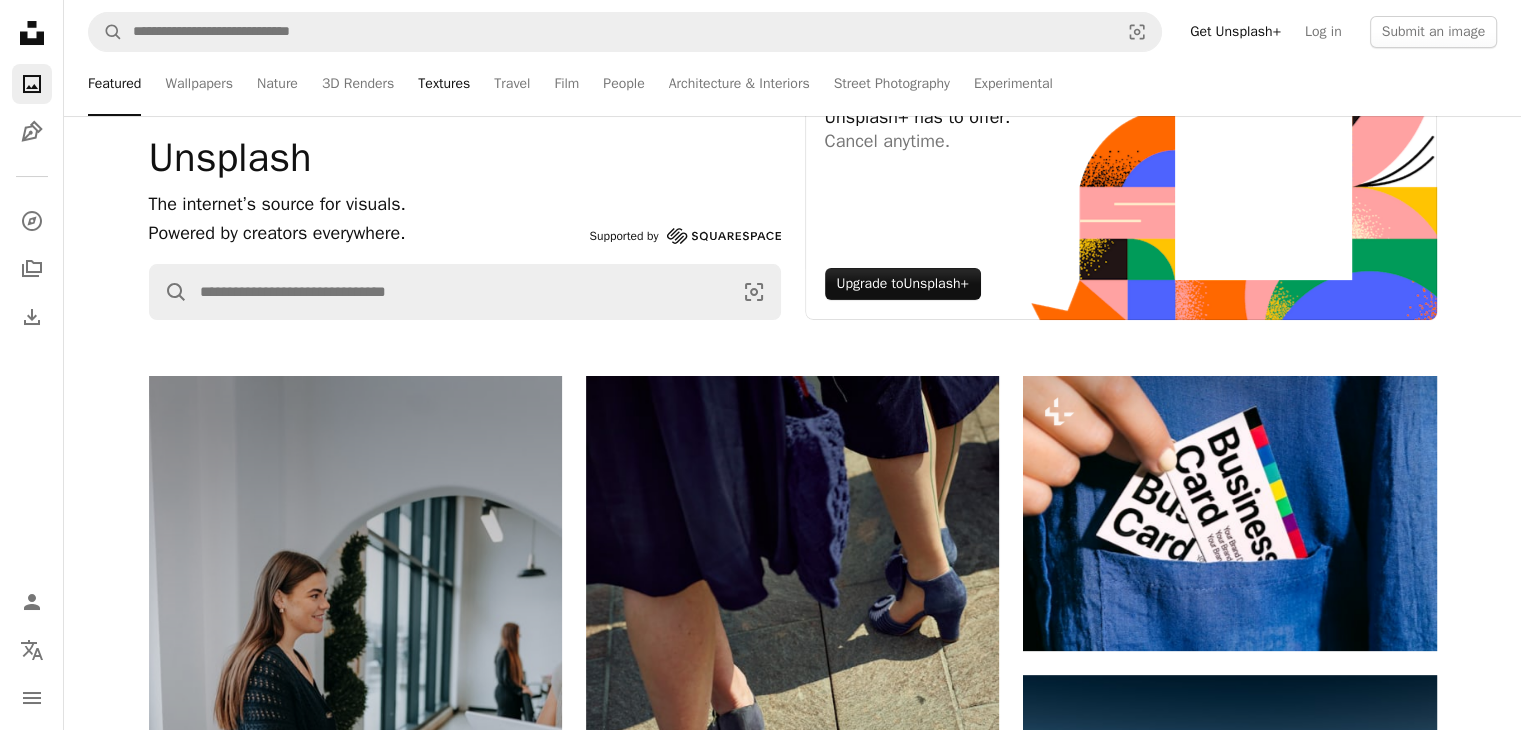 click on "Textures" at bounding box center [444, 84] 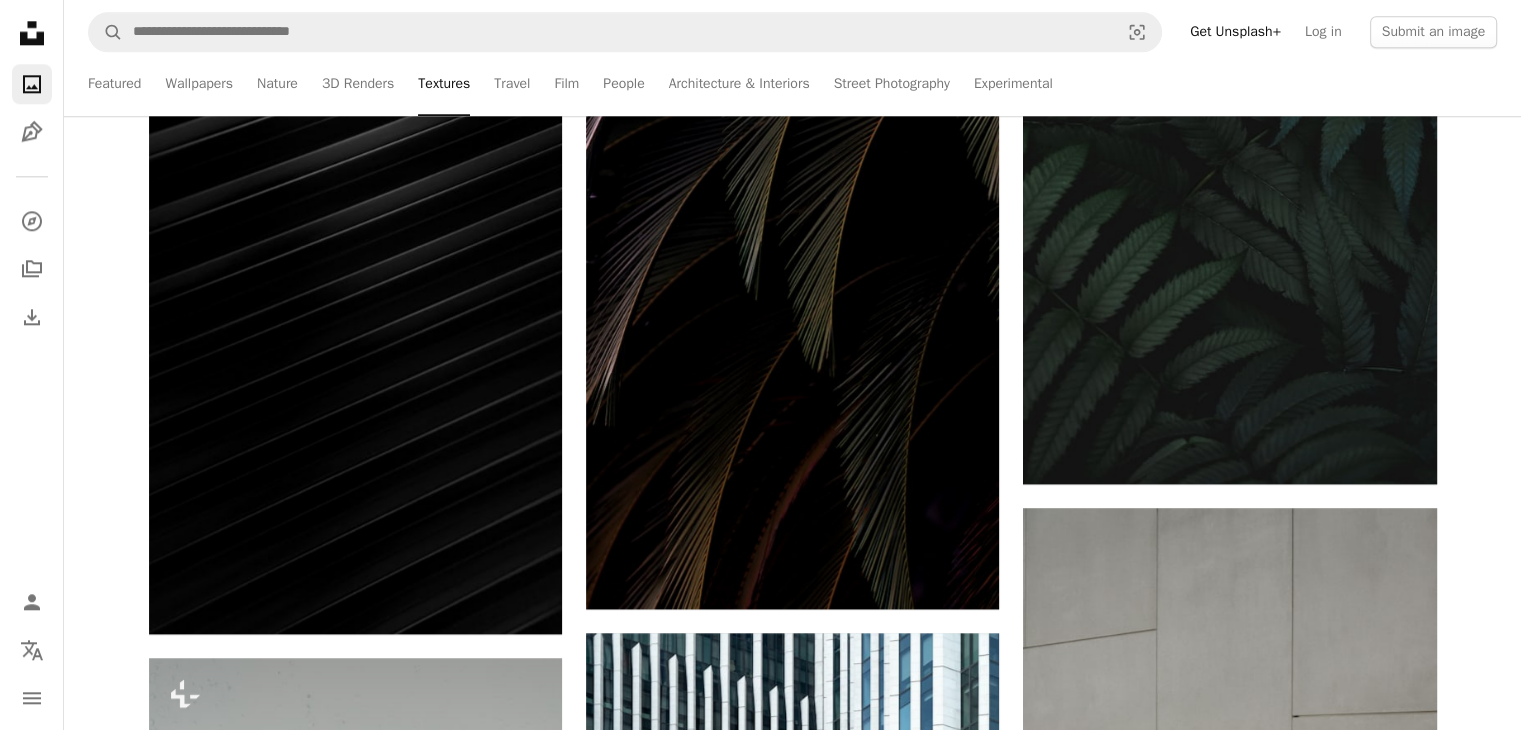 scroll, scrollTop: 2371, scrollLeft: 0, axis: vertical 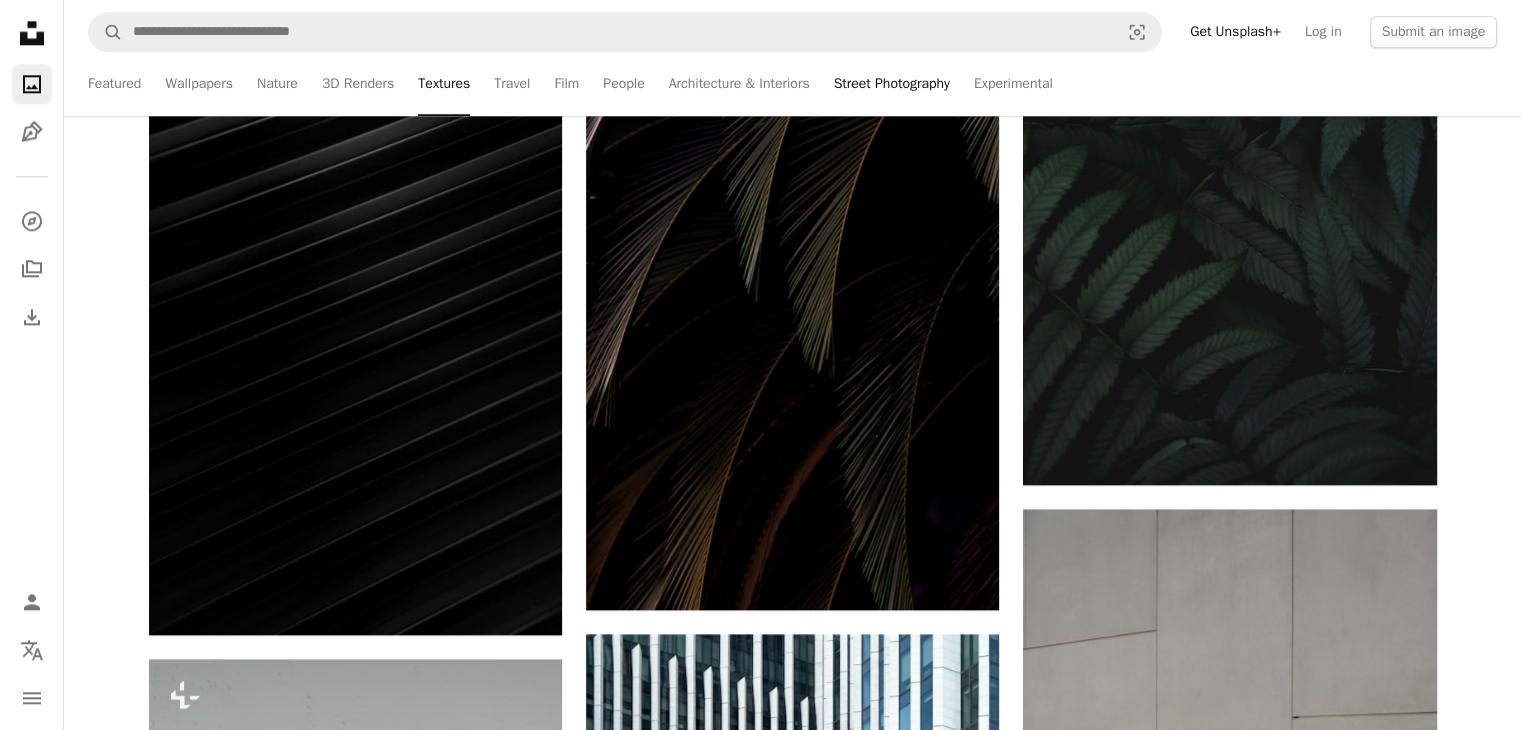 click on "Street Photography" at bounding box center (892, 84) 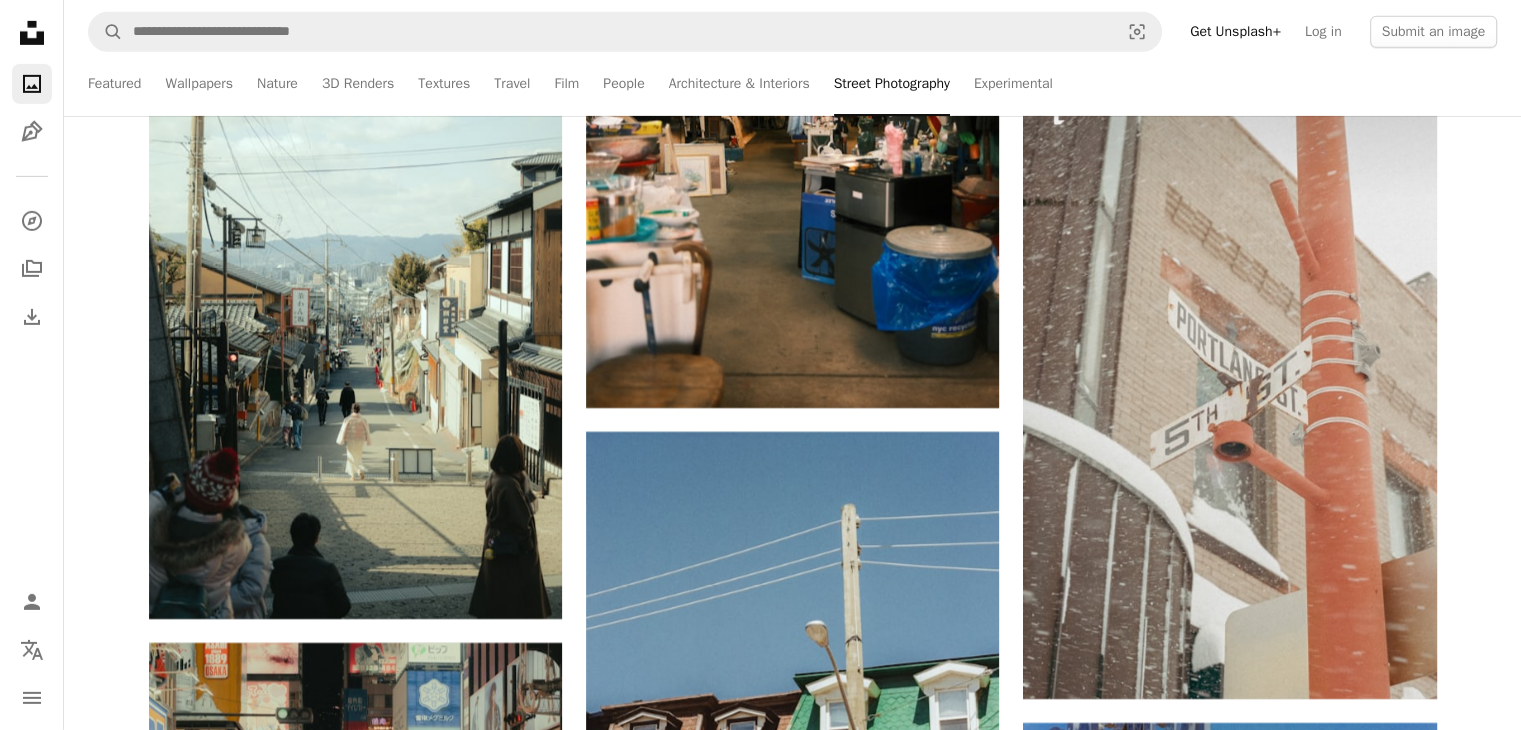 scroll, scrollTop: 14207, scrollLeft: 0, axis: vertical 